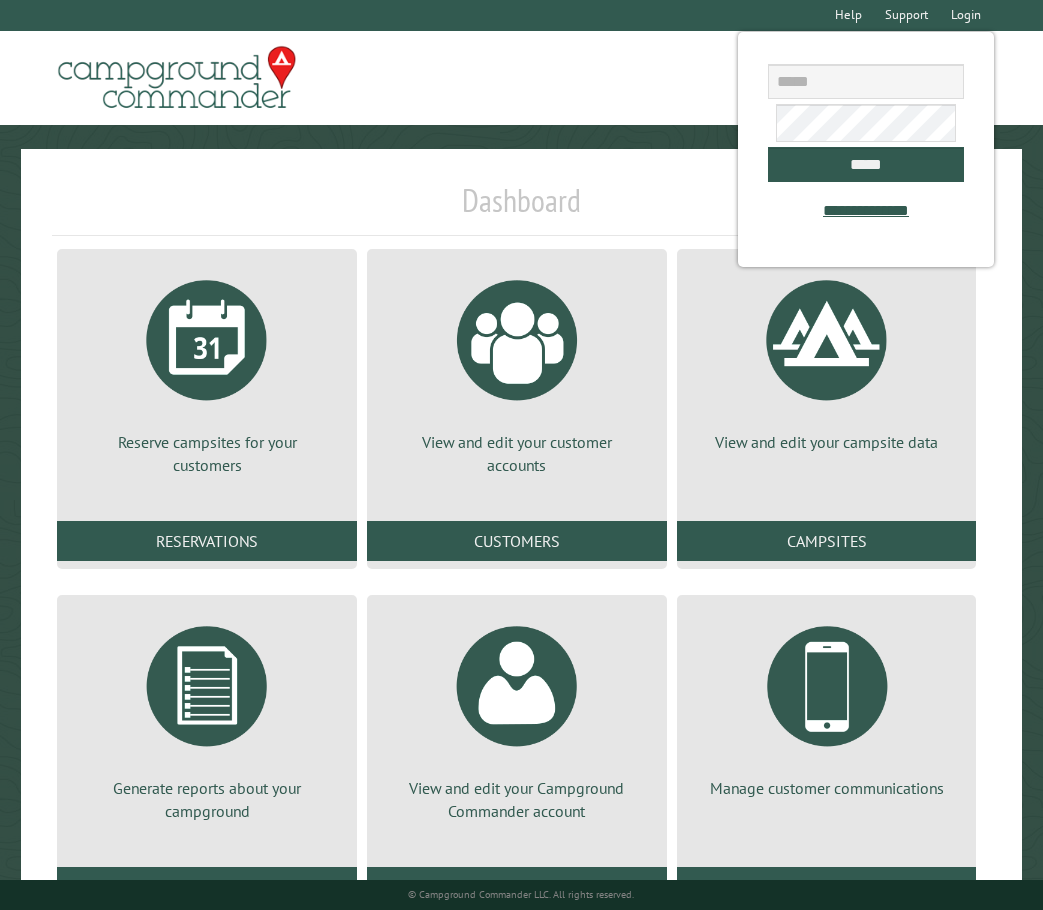 scroll, scrollTop: 0, scrollLeft: 0, axis: both 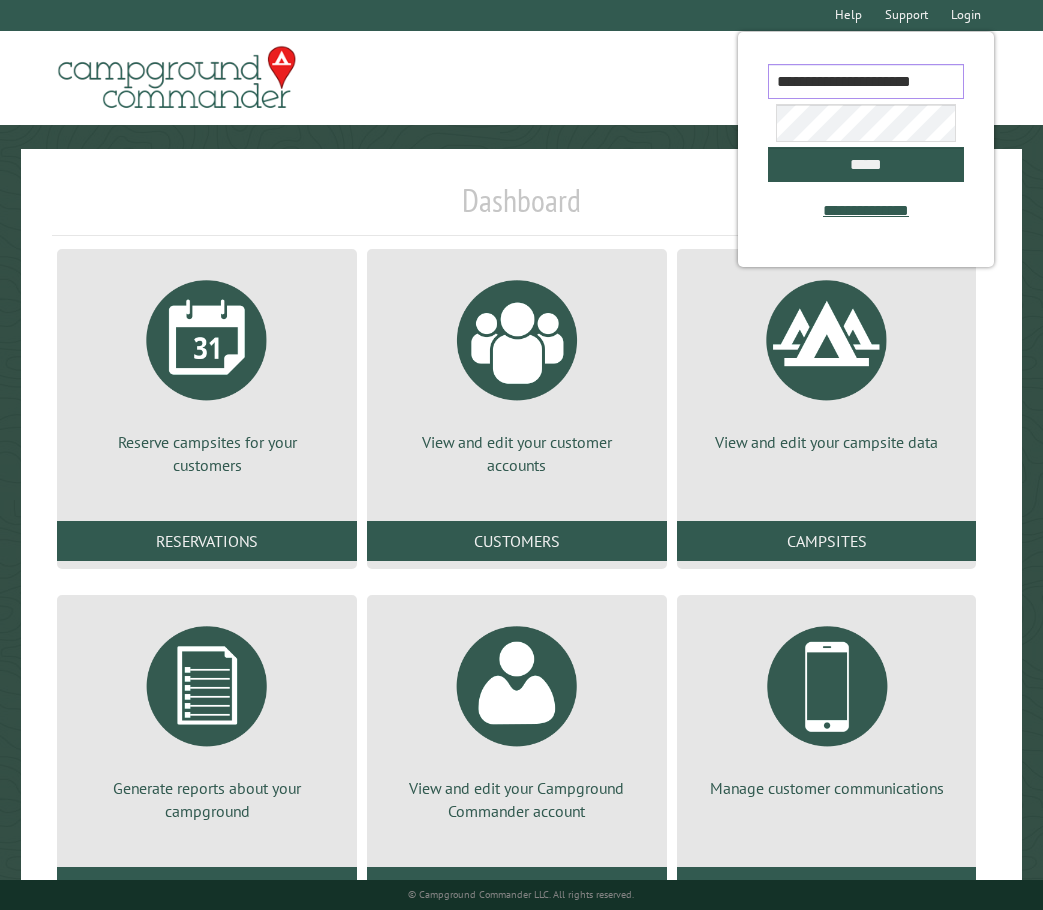 click on "**********" at bounding box center [866, 81] 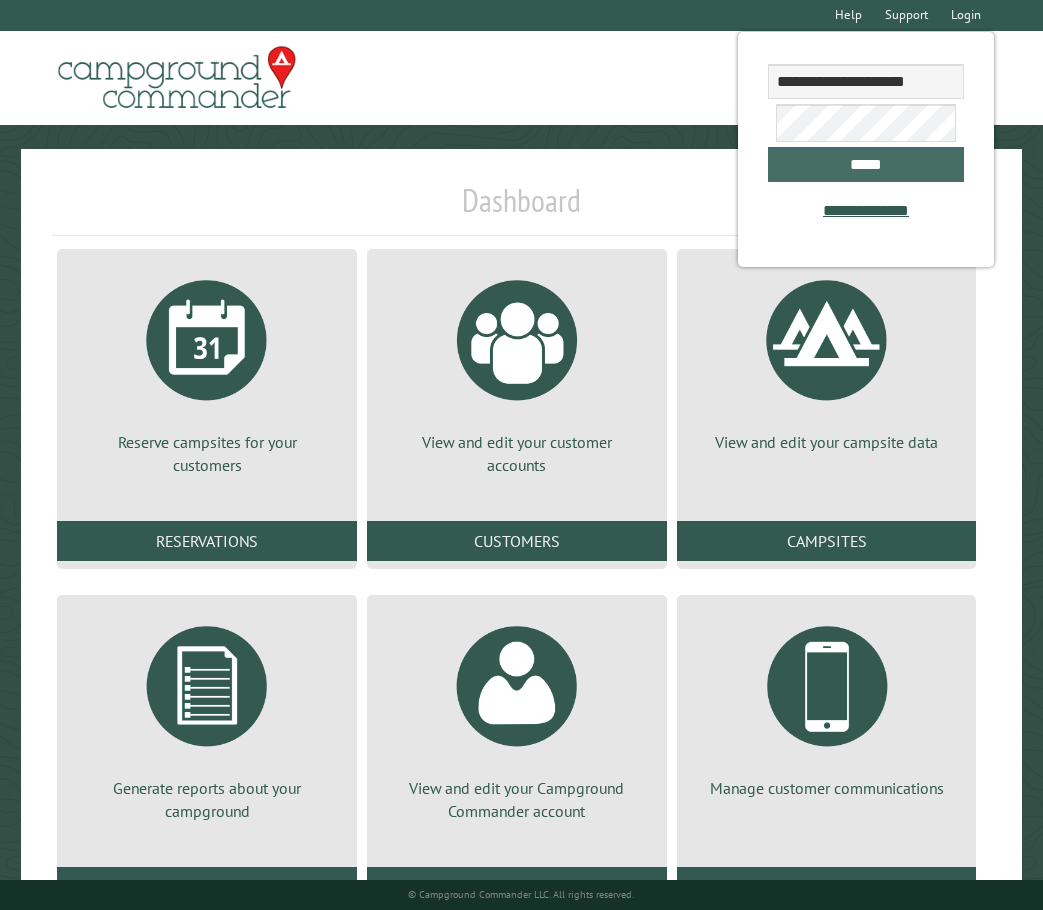 click on "*****" at bounding box center (866, 164) 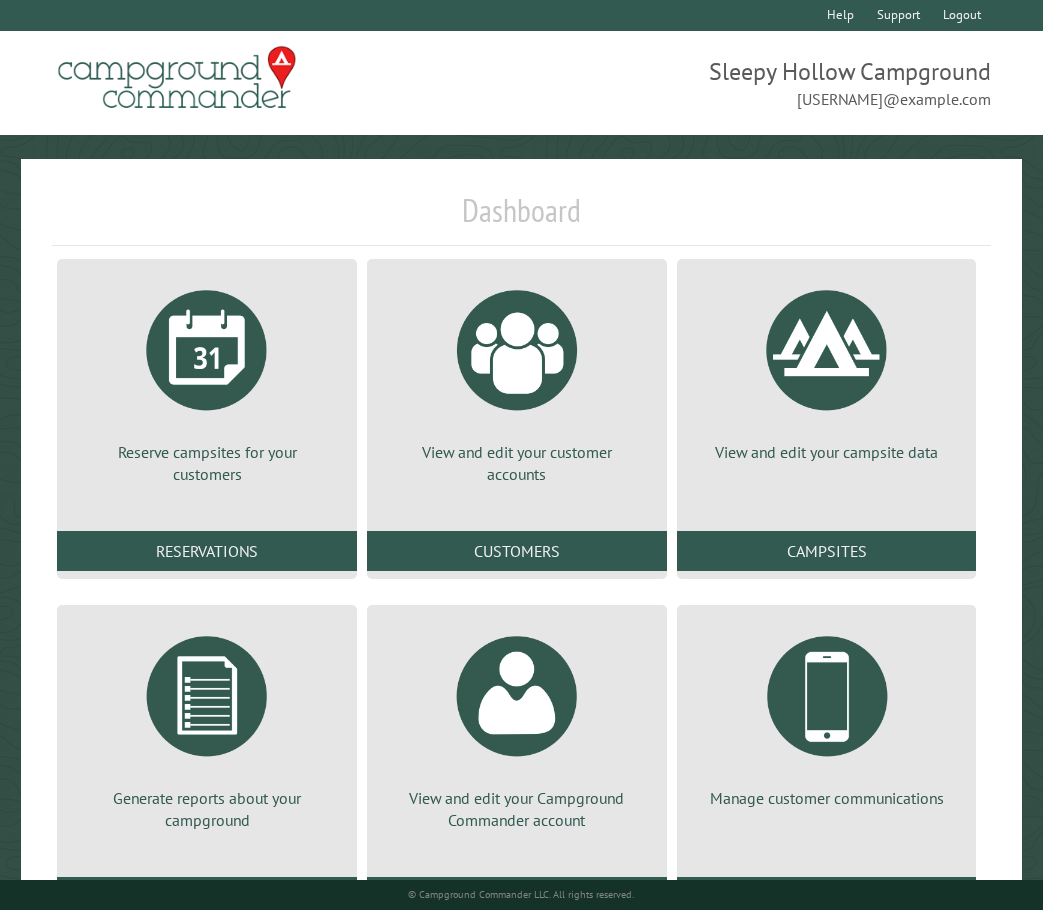 click on "Dashboard" at bounding box center (521, 218) 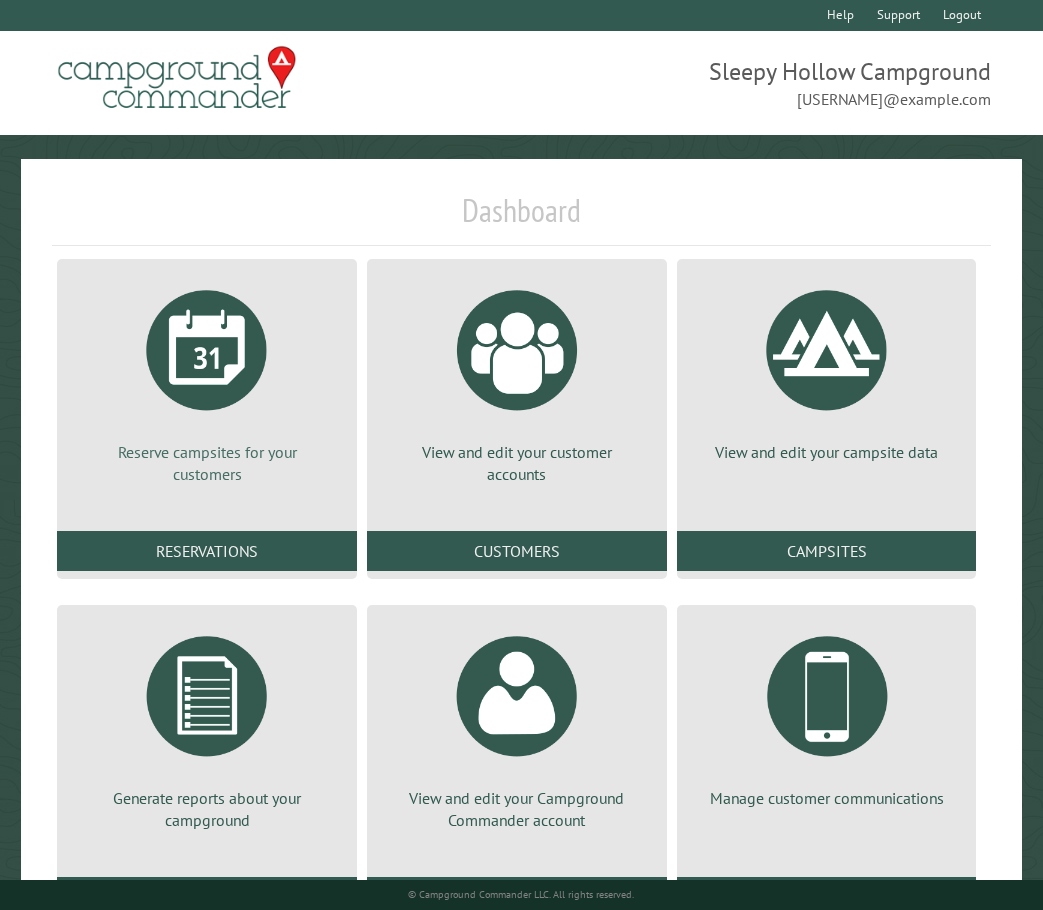 click at bounding box center [207, 350] 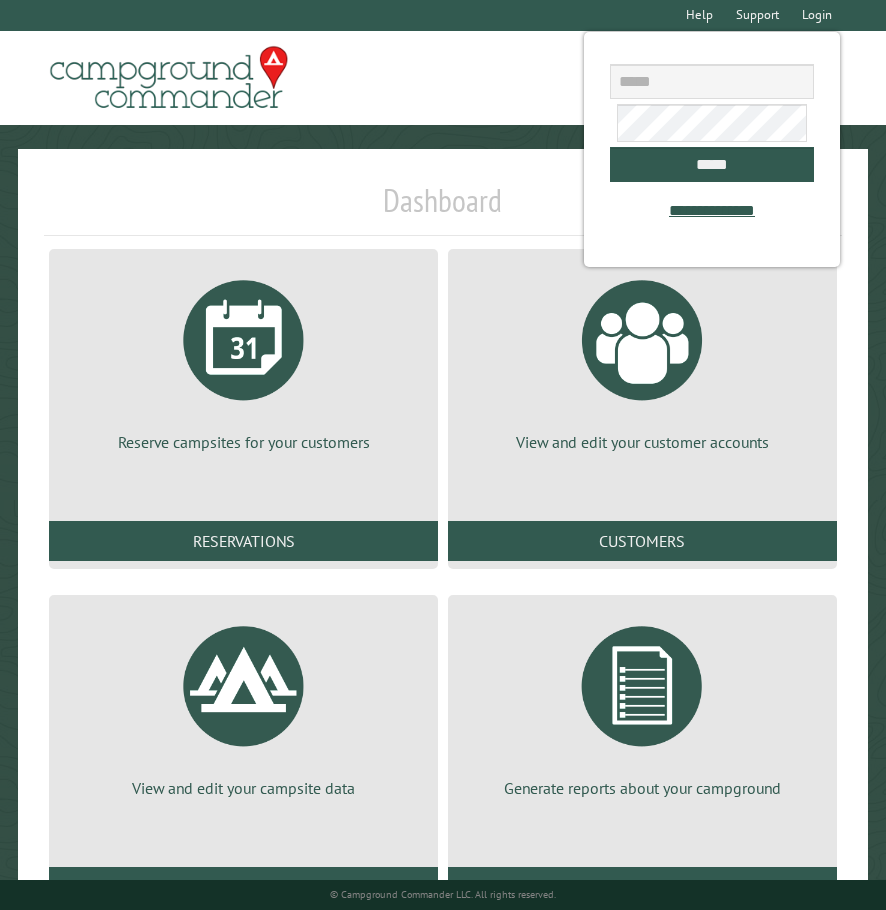 scroll, scrollTop: 0, scrollLeft: 0, axis: both 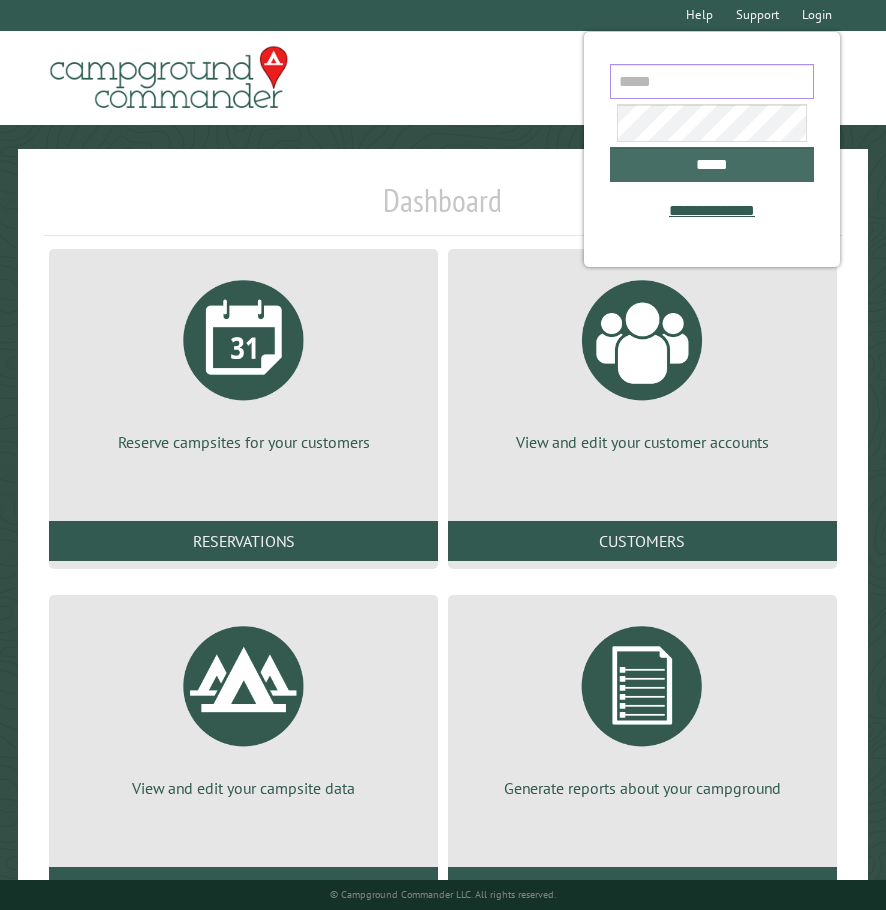 type on "**********" 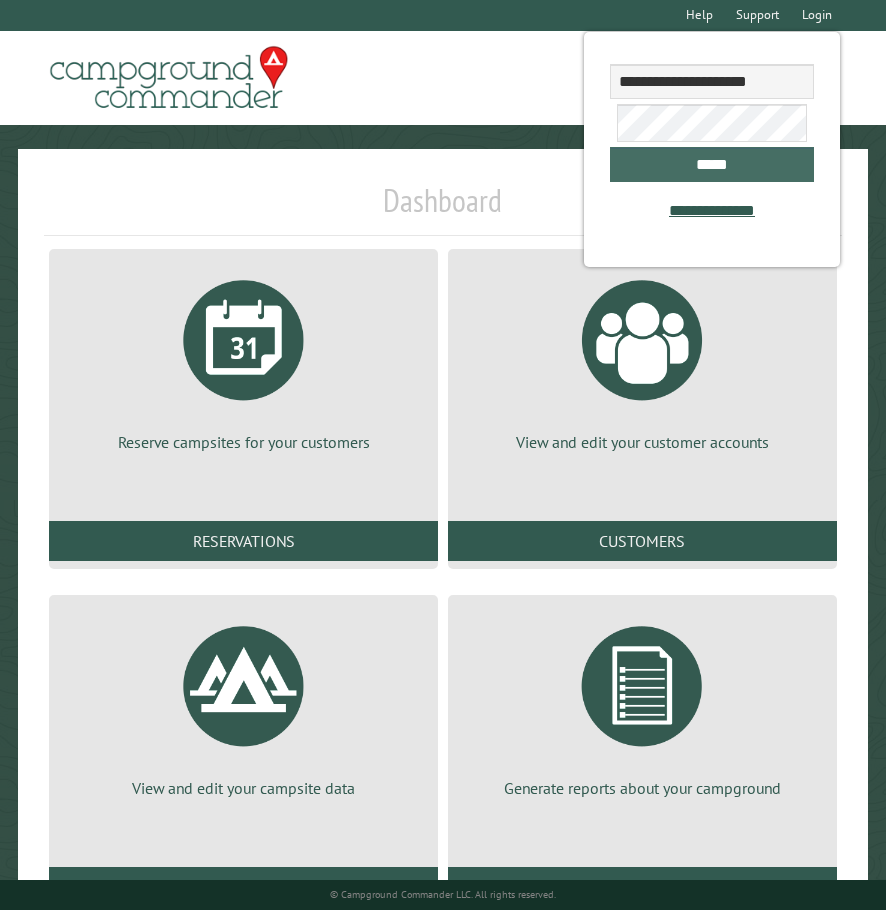 click on "*****" at bounding box center (712, 164) 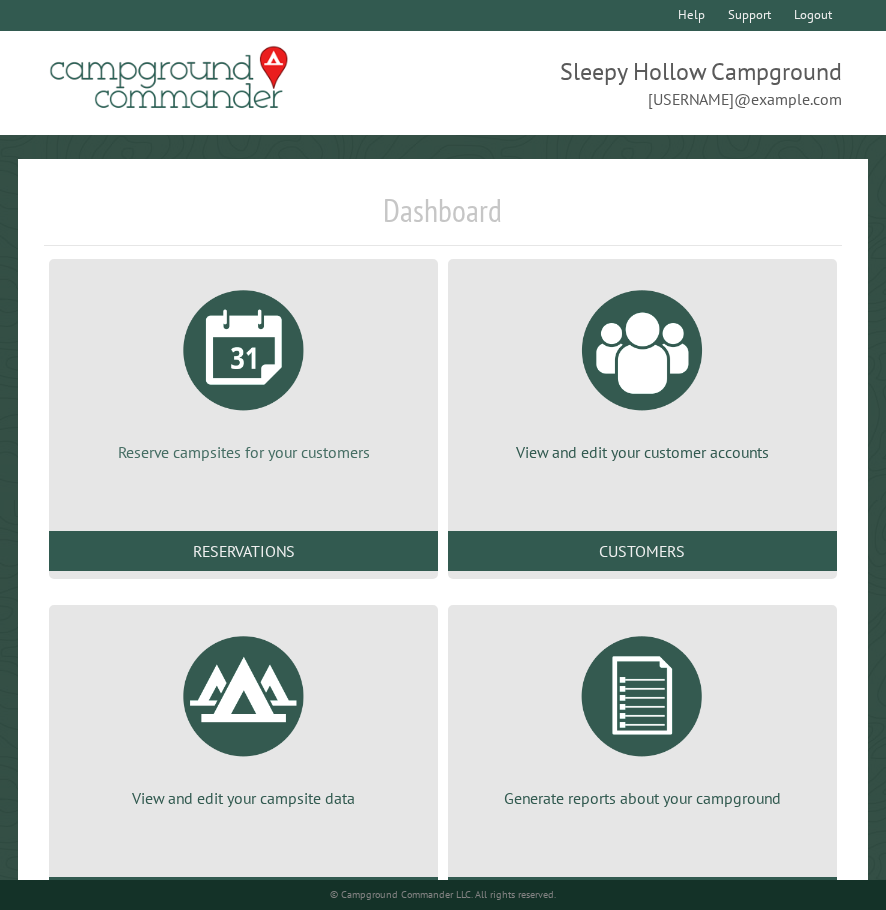 click at bounding box center [244, 350] 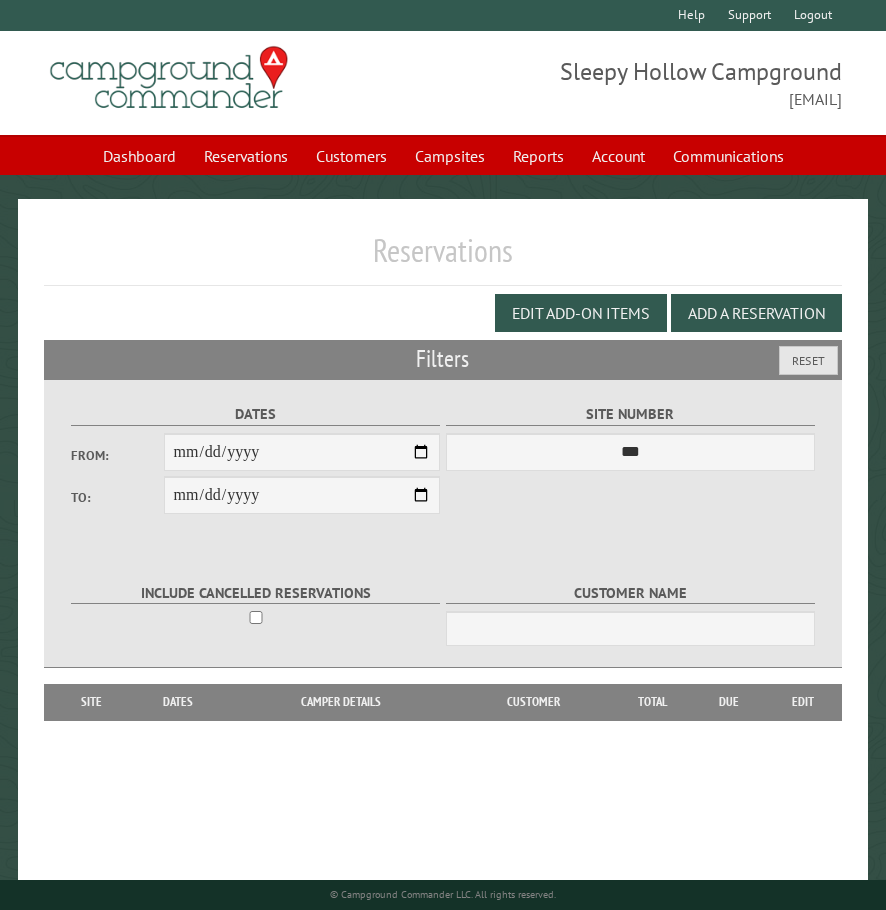 scroll, scrollTop: 0, scrollLeft: 0, axis: both 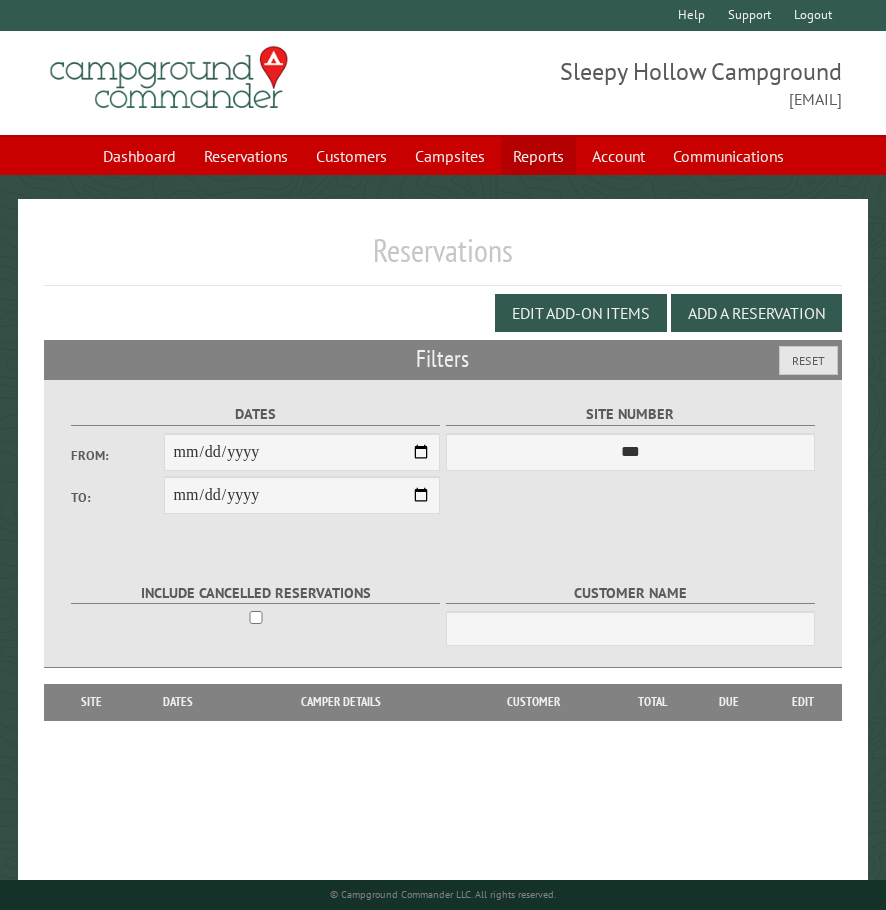 click on "Reports" at bounding box center [538, 156] 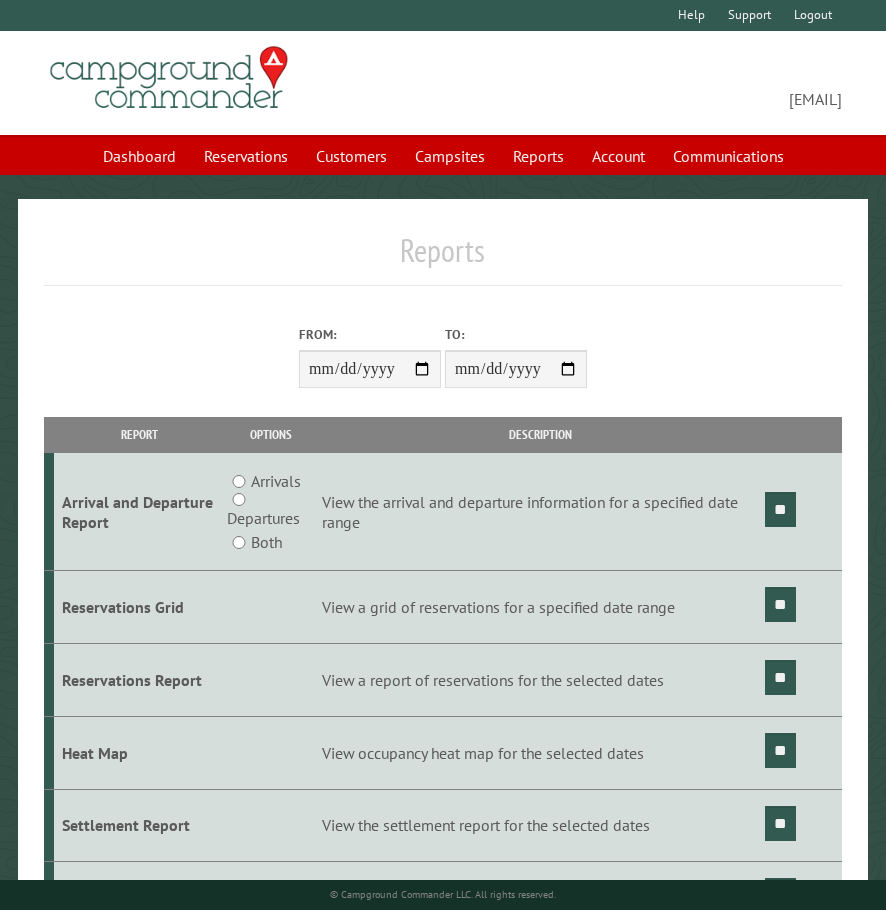 scroll, scrollTop: 0, scrollLeft: 0, axis: both 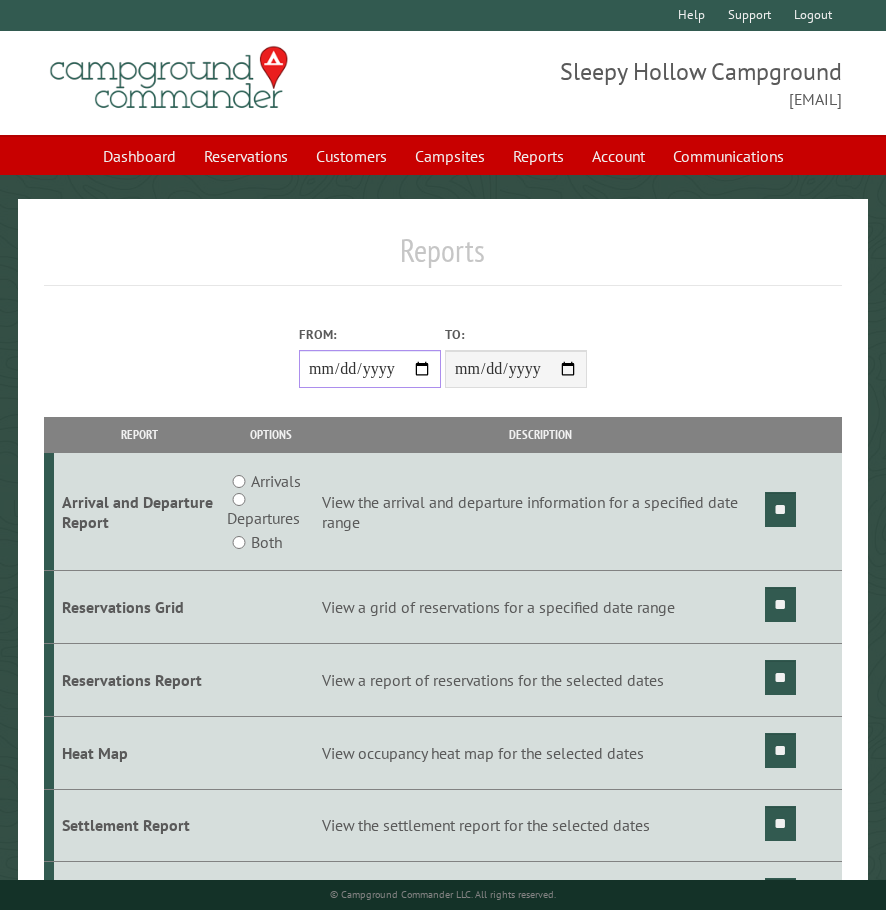 click on "From:" at bounding box center (370, 369) 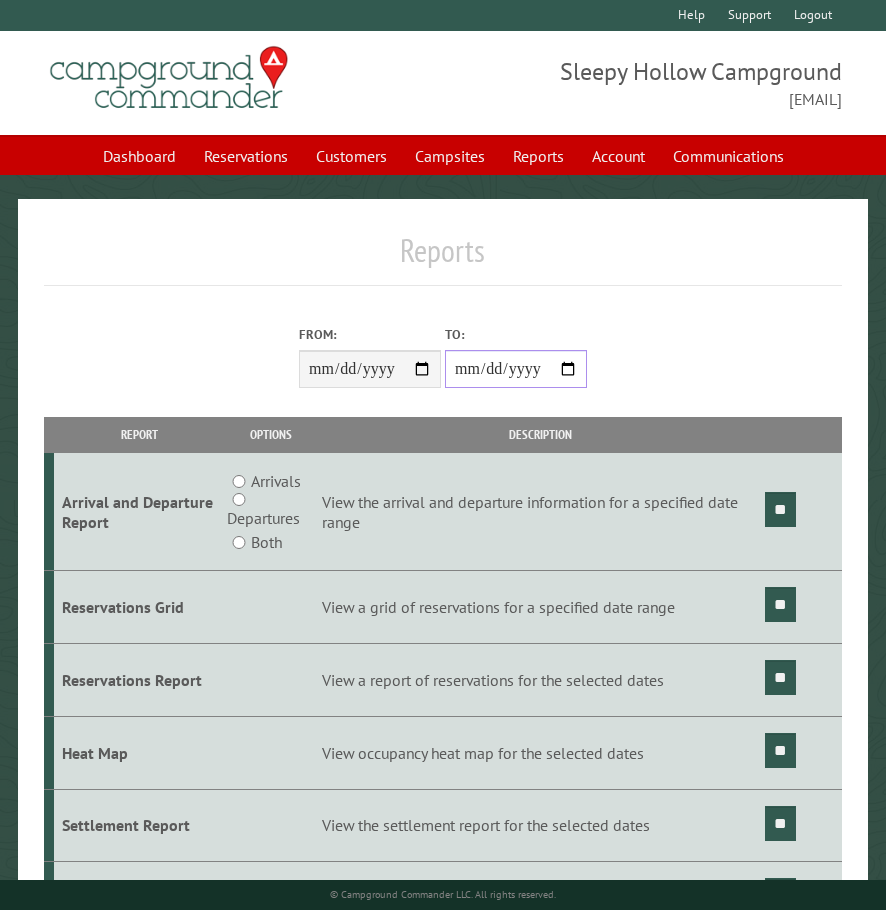click on "**********" at bounding box center (516, 369) 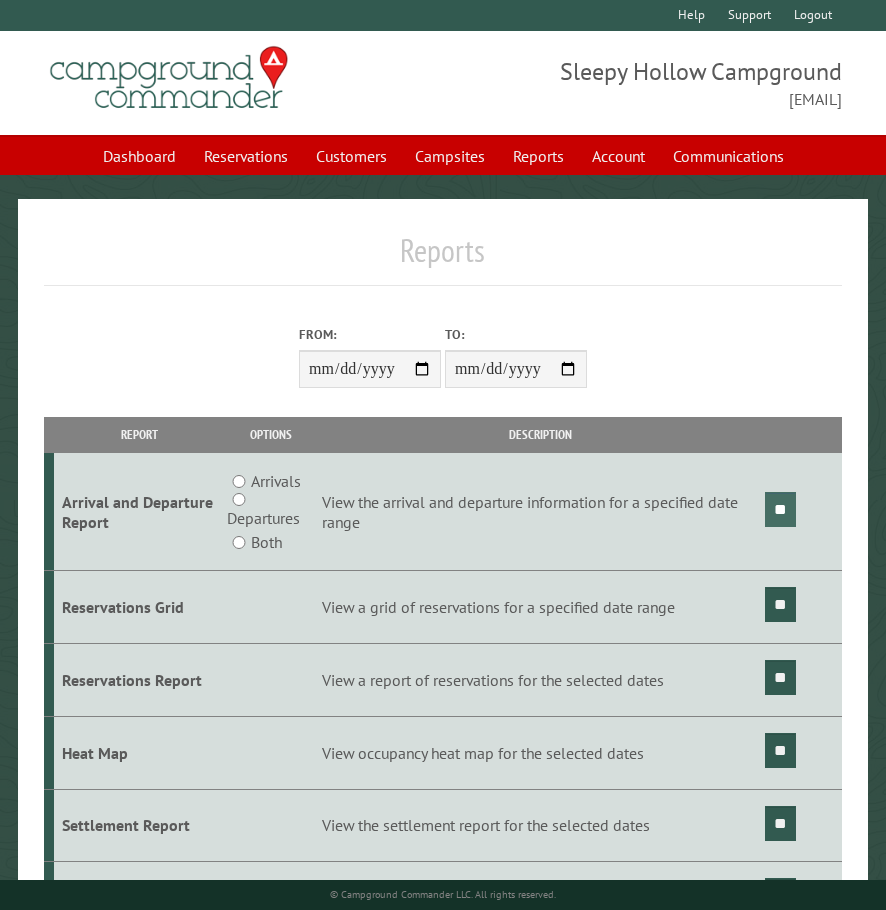 click on "**" at bounding box center [780, 509] 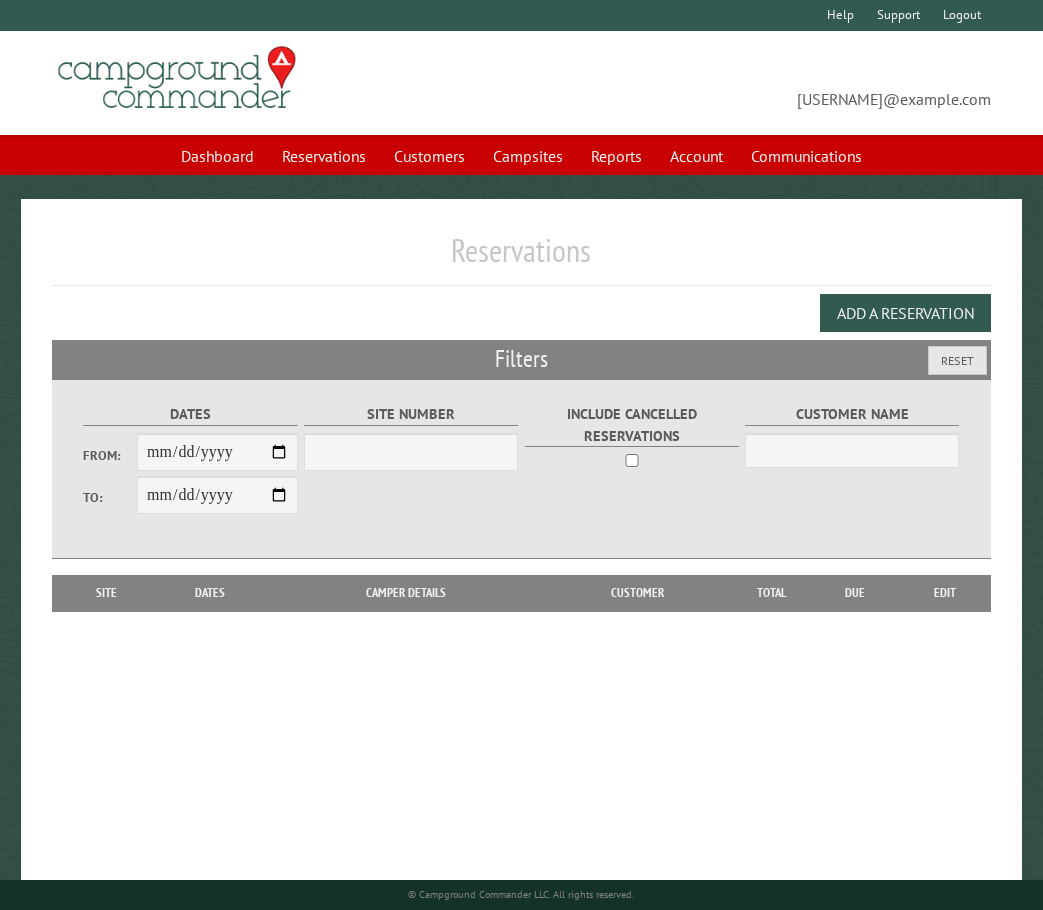 scroll, scrollTop: 0, scrollLeft: 0, axis: both 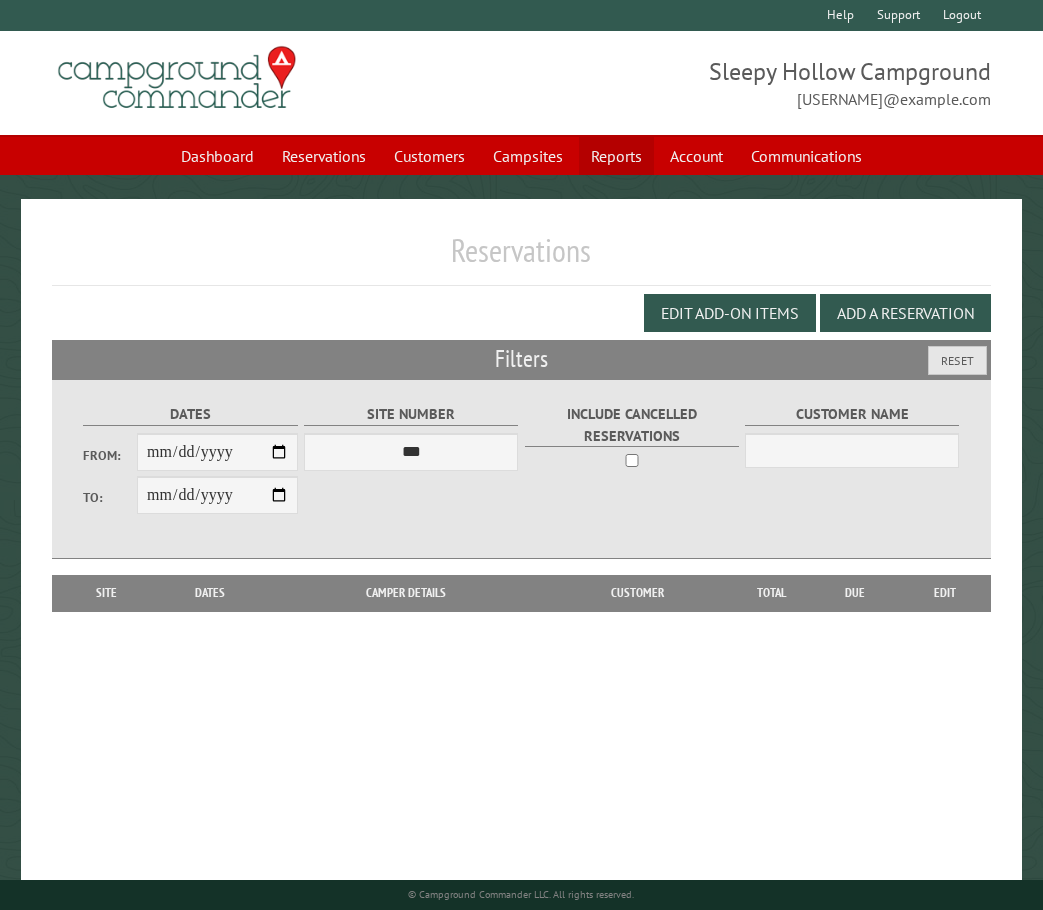 click on "Reports" at bounding box center [616, 156] 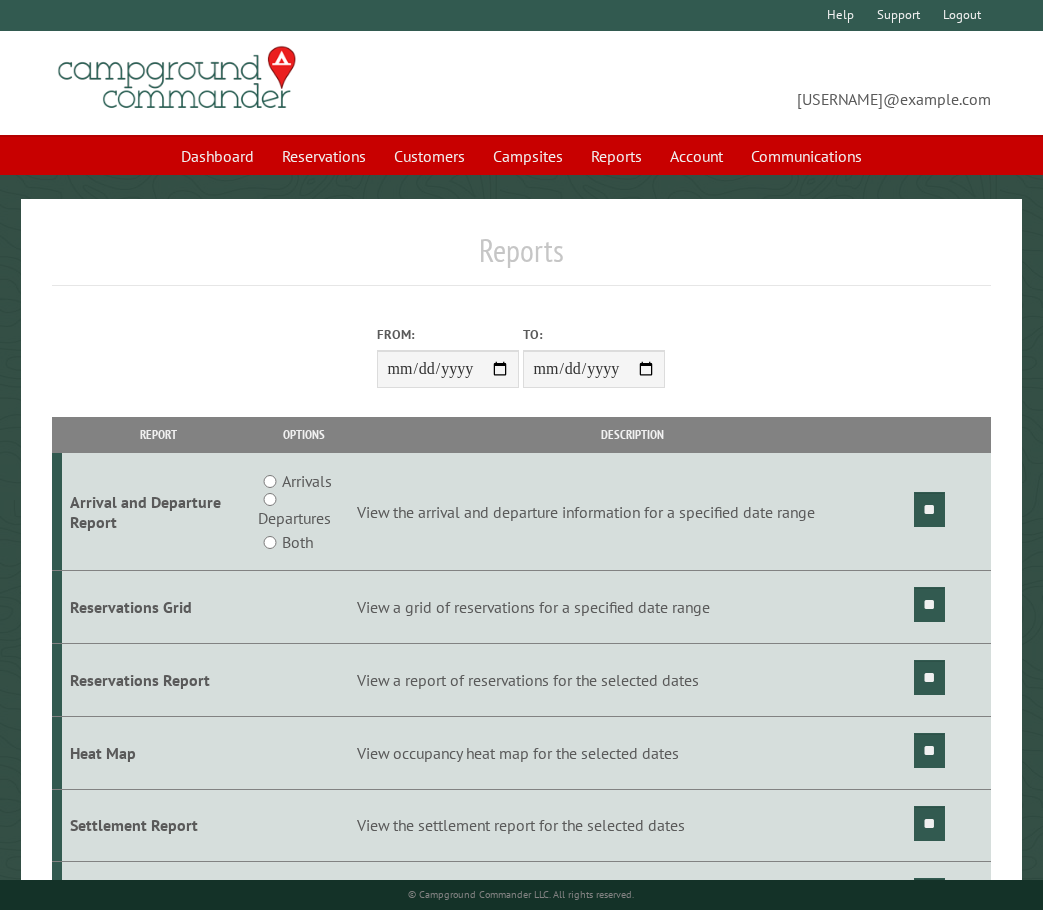 scroll, scrollTop: 0, scrollLeft: 0, axis: both 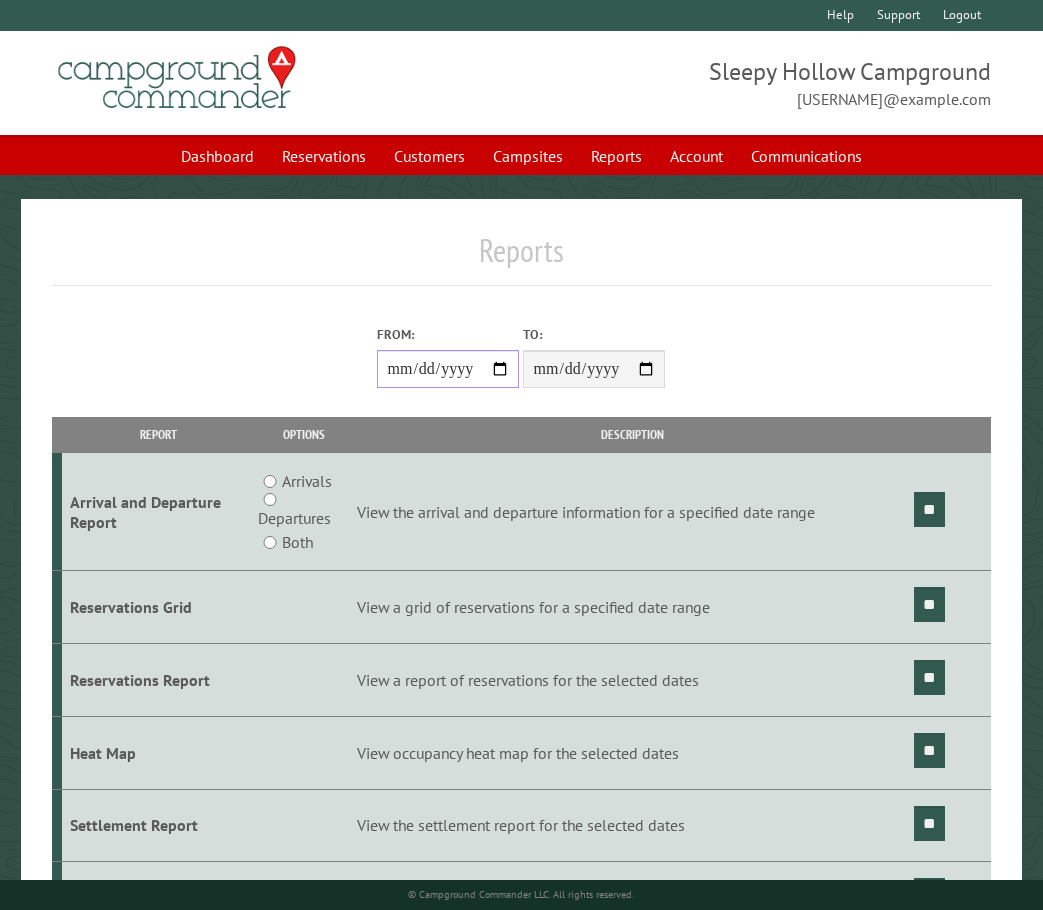 click on "From:" at bounding box center [448, 369] 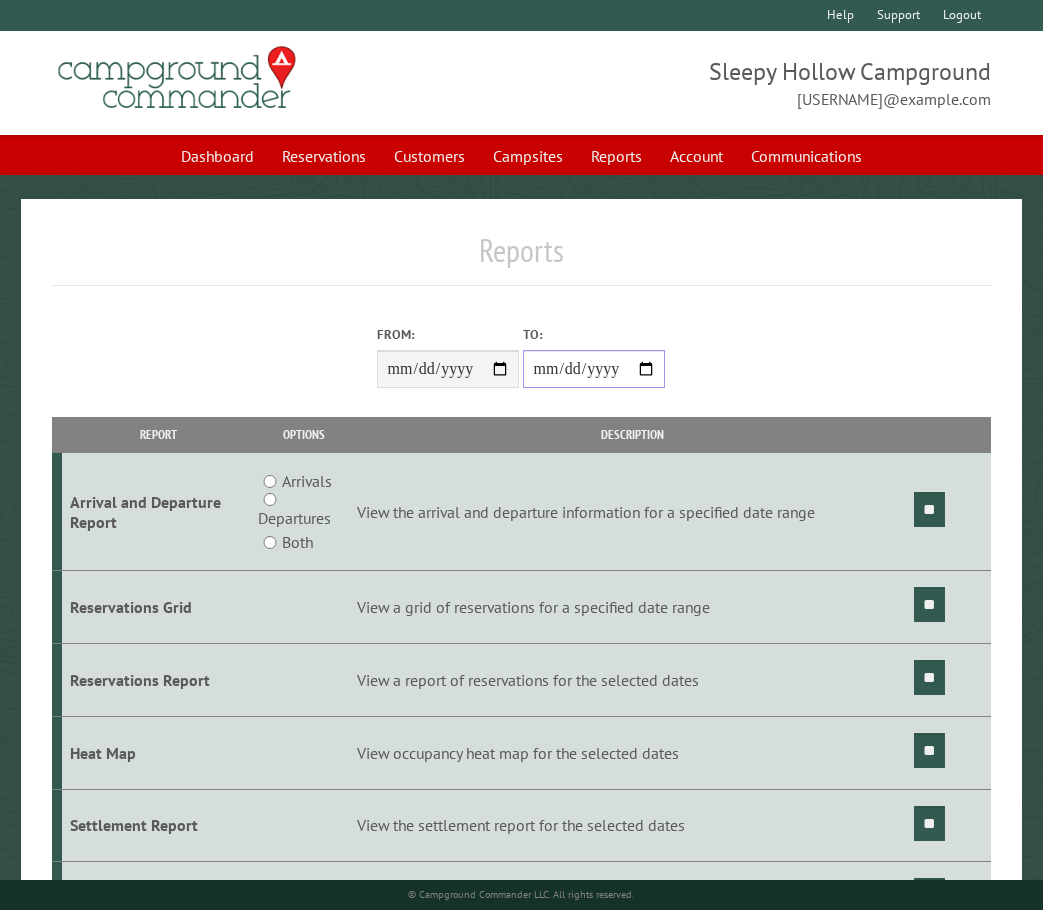 click on "**********" at bounding box center (594, 369) 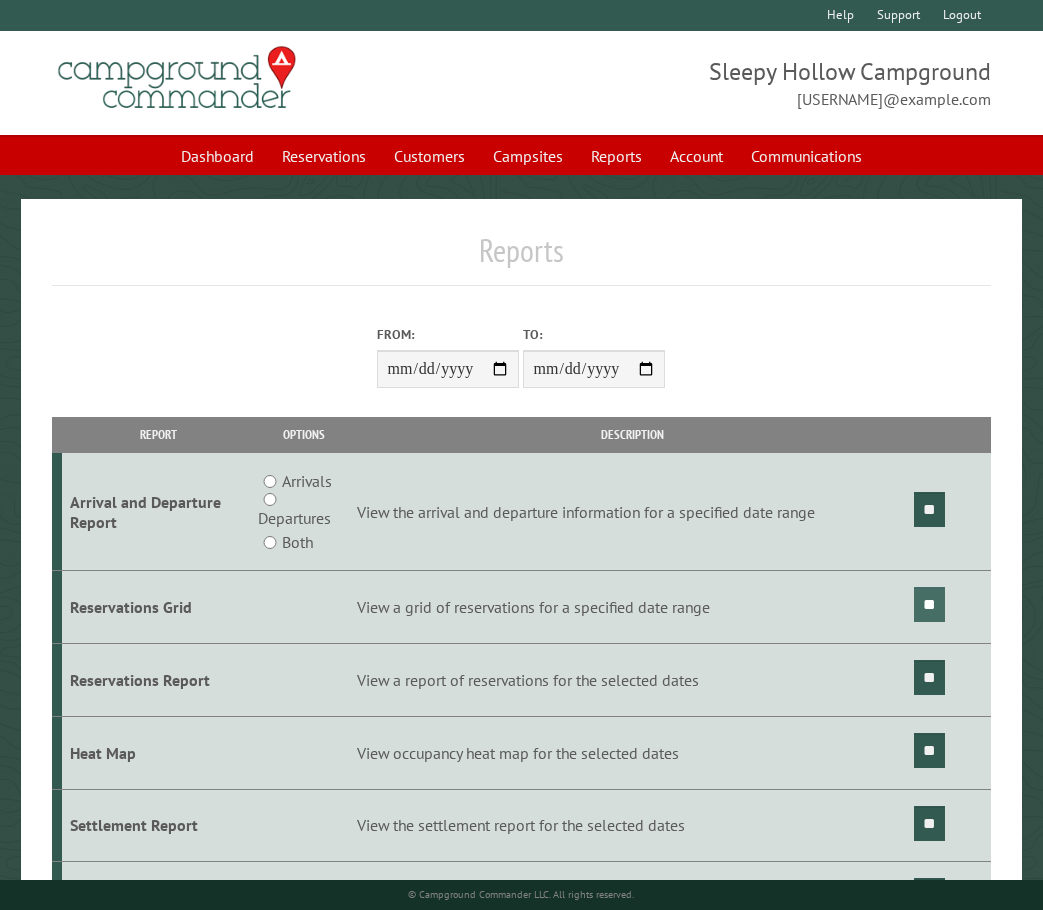 click on "**" at bounding box center (929, 604) 